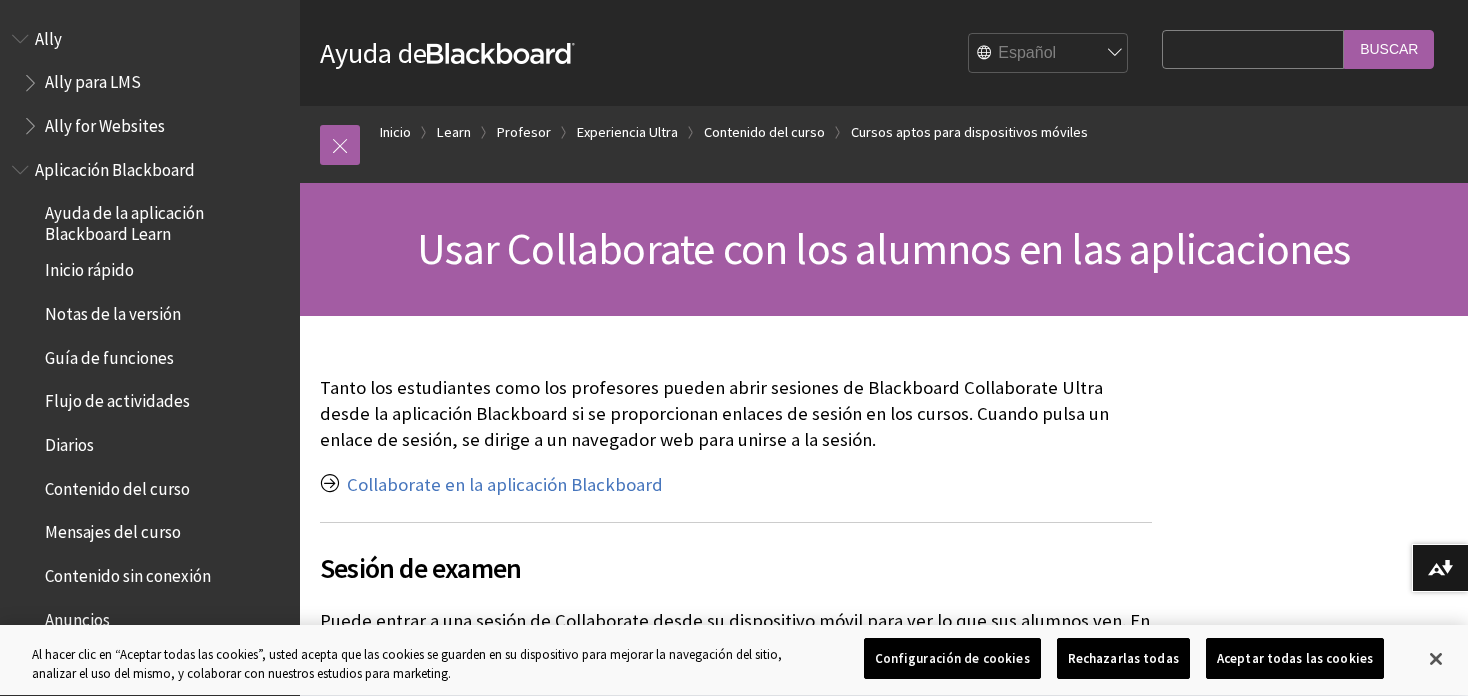 scroll, scrollTop: 0, scrollLeft: 0, axis: both 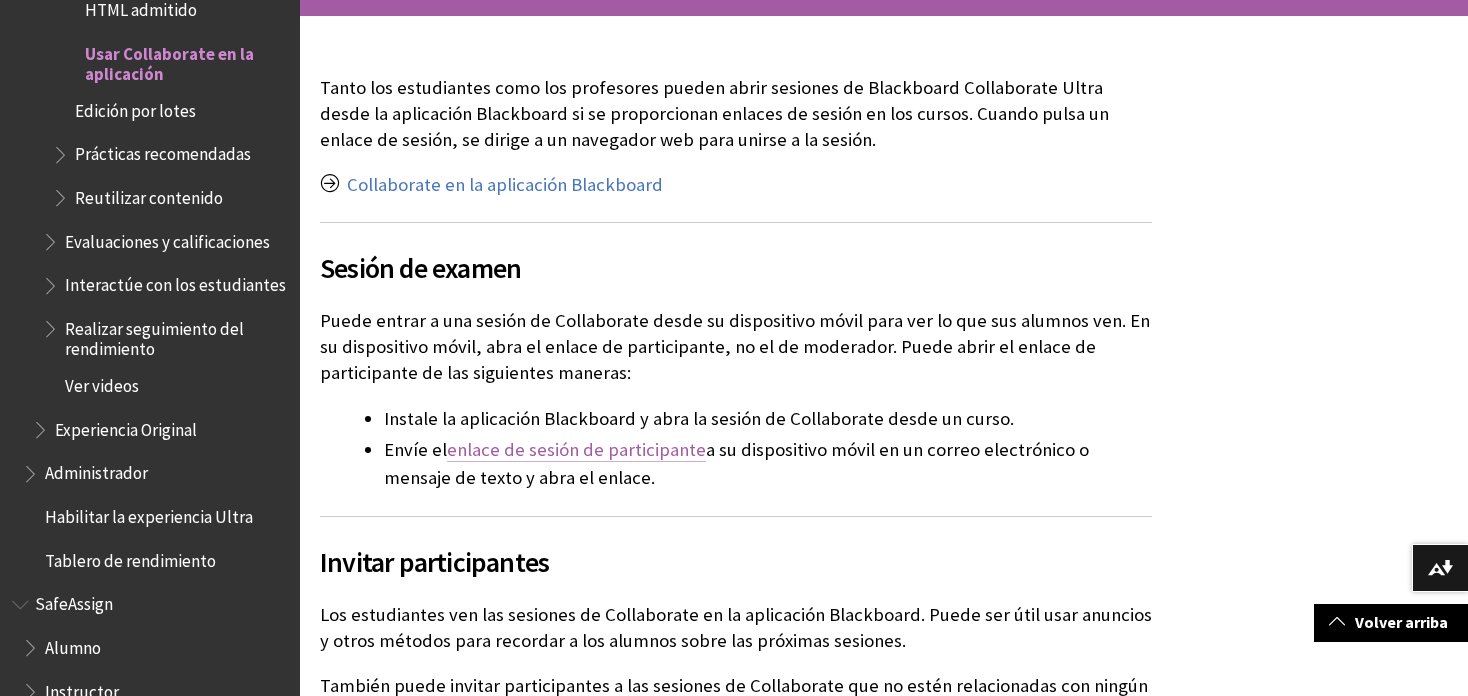 click on "enlace de sesión de participante" at bounding box center [576, 450] 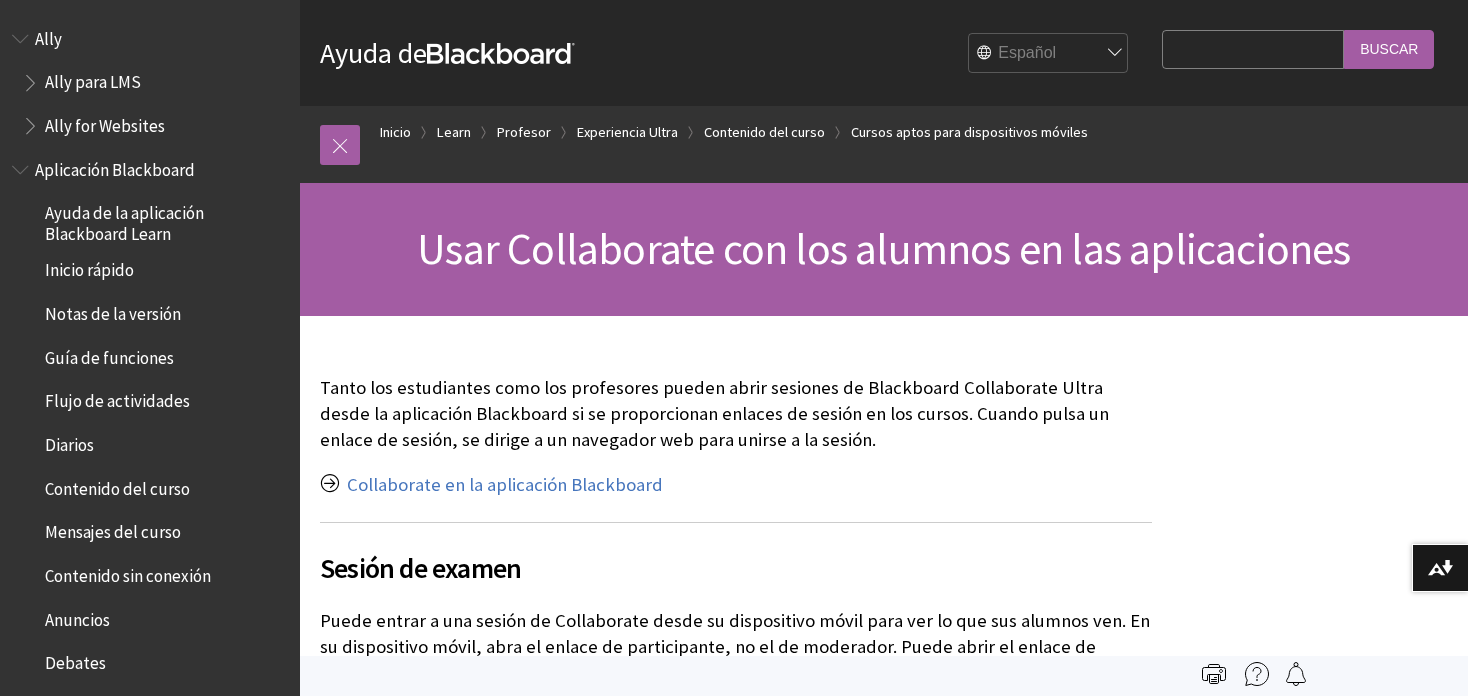 scroll, scrollTop: 0, scrollLeft: 0, axis: both 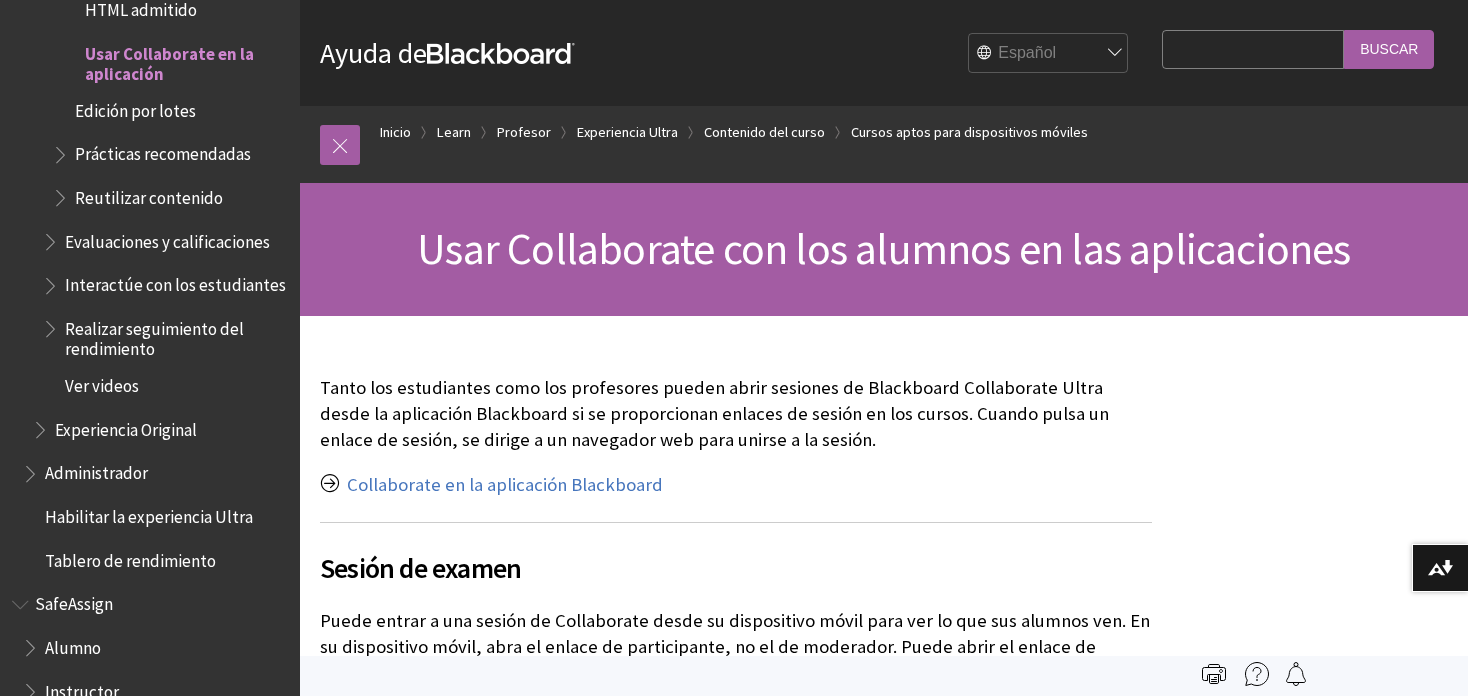 click on "Evaluaciones y calificaciones" at bounding box center [167, 238] 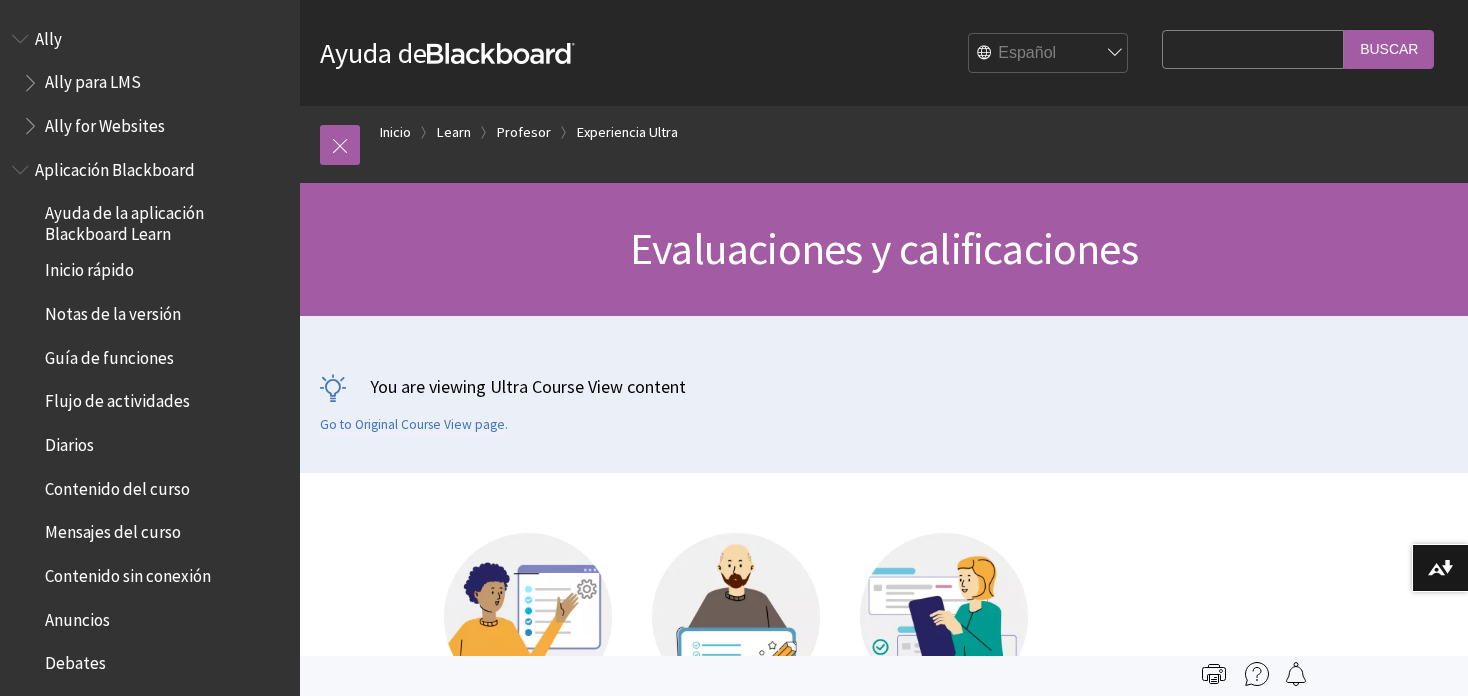 scroll, scrollTop: 0, scrollLeft: 0, axis: both 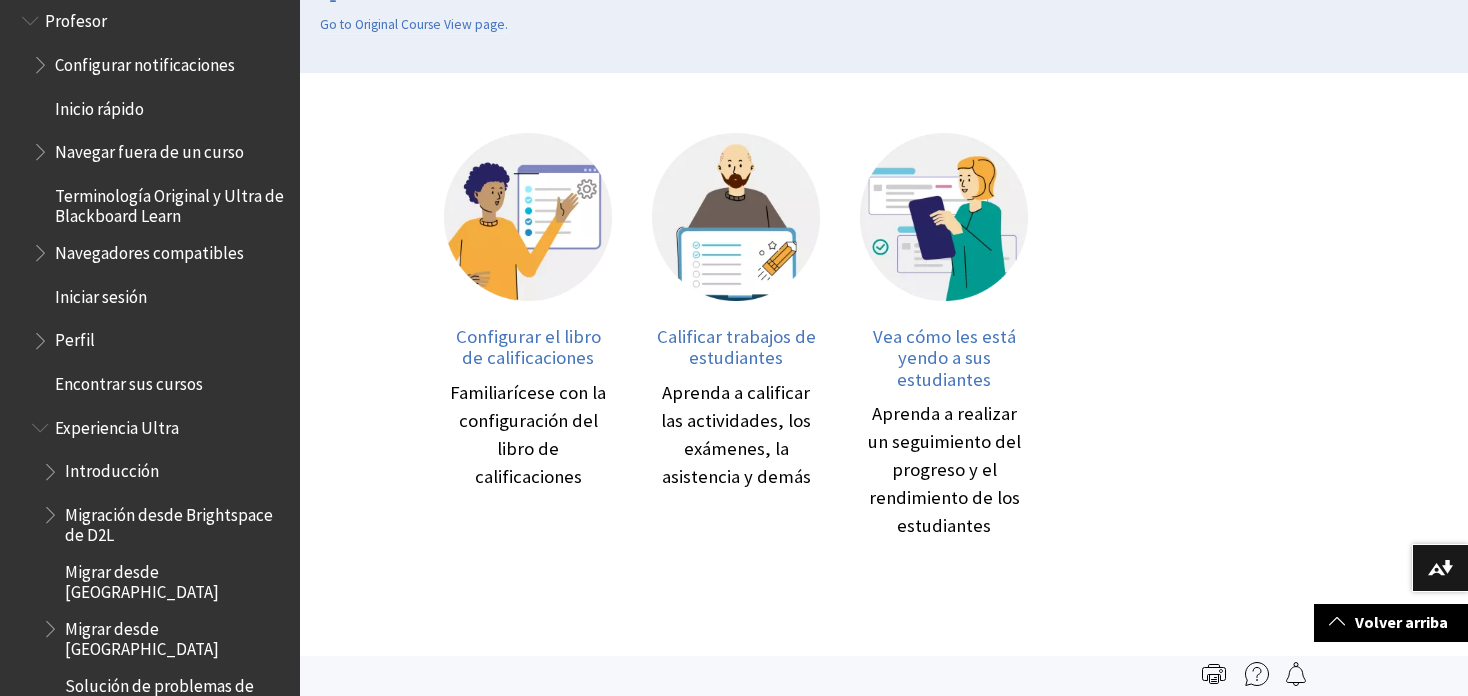 click on "Encontrar sus cursos" at bounding box center (129, 380) 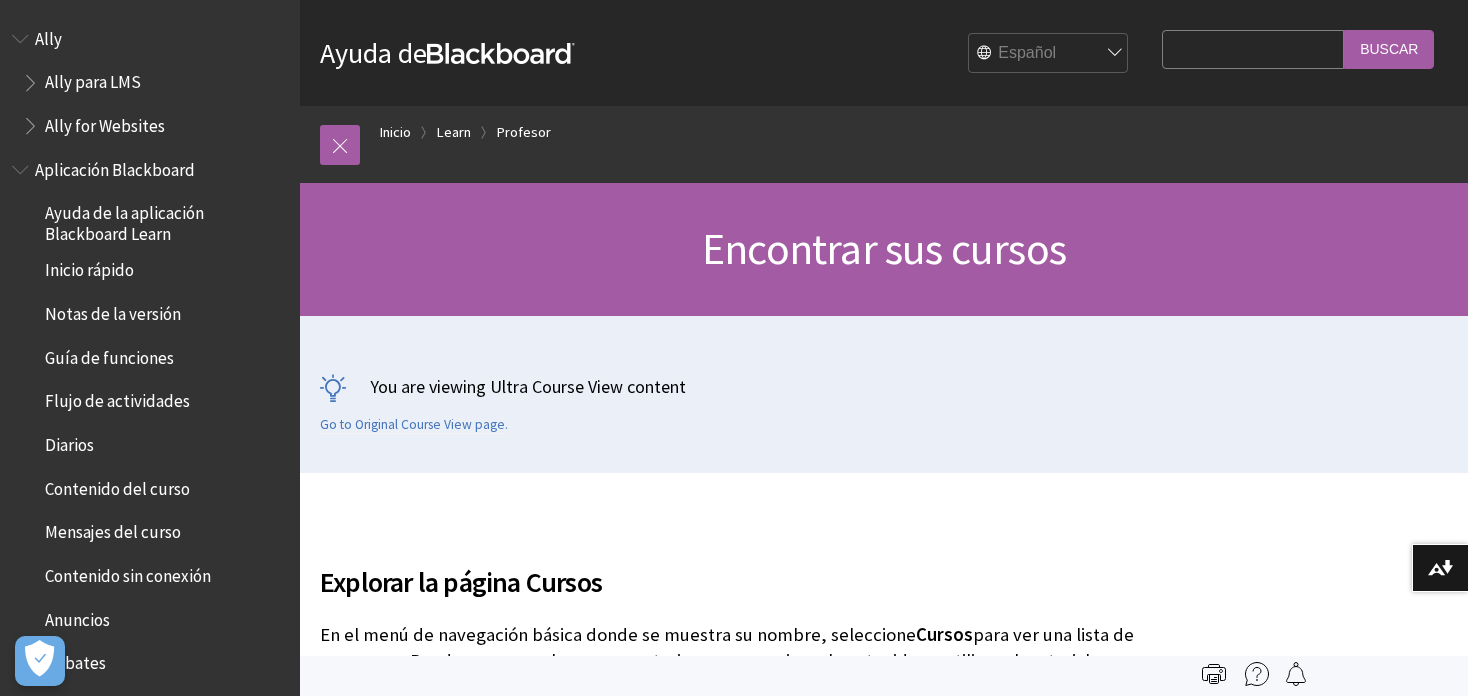 scroll, scrollTop: 0, scrollLeft: 0, axis: both 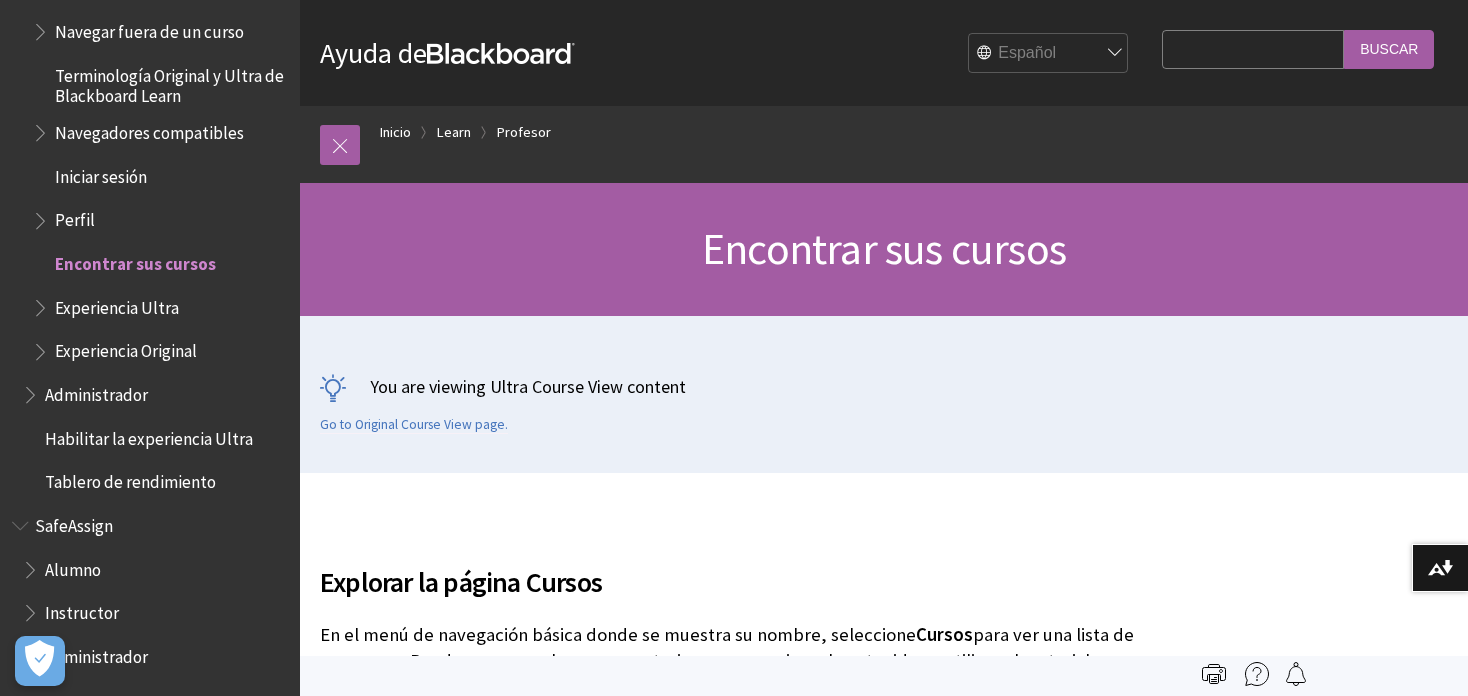 paste on "https://us-lti.bbcollab.com/recording/ee38d7a03bcd442e882198ea70e0f3dc" 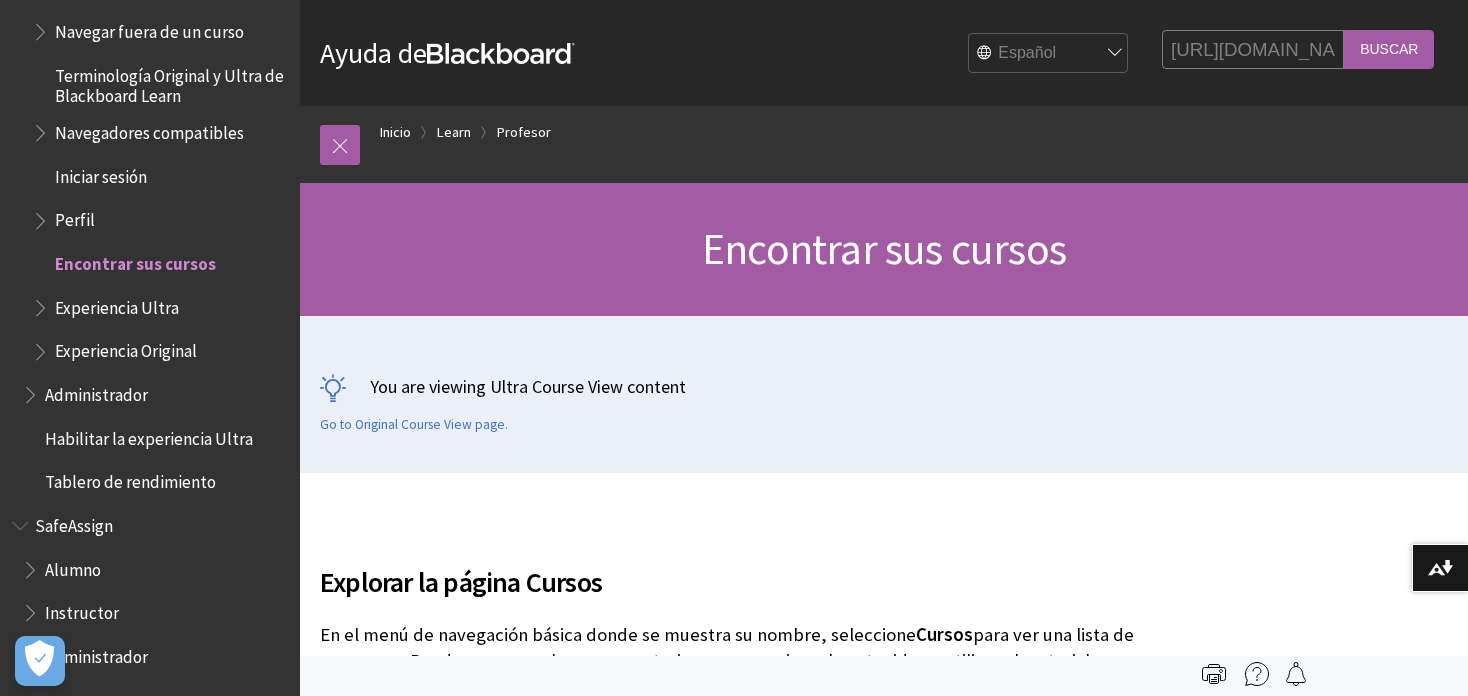 scroll, scrollTop: 0, scrollLeft: 455, axis: horizontal 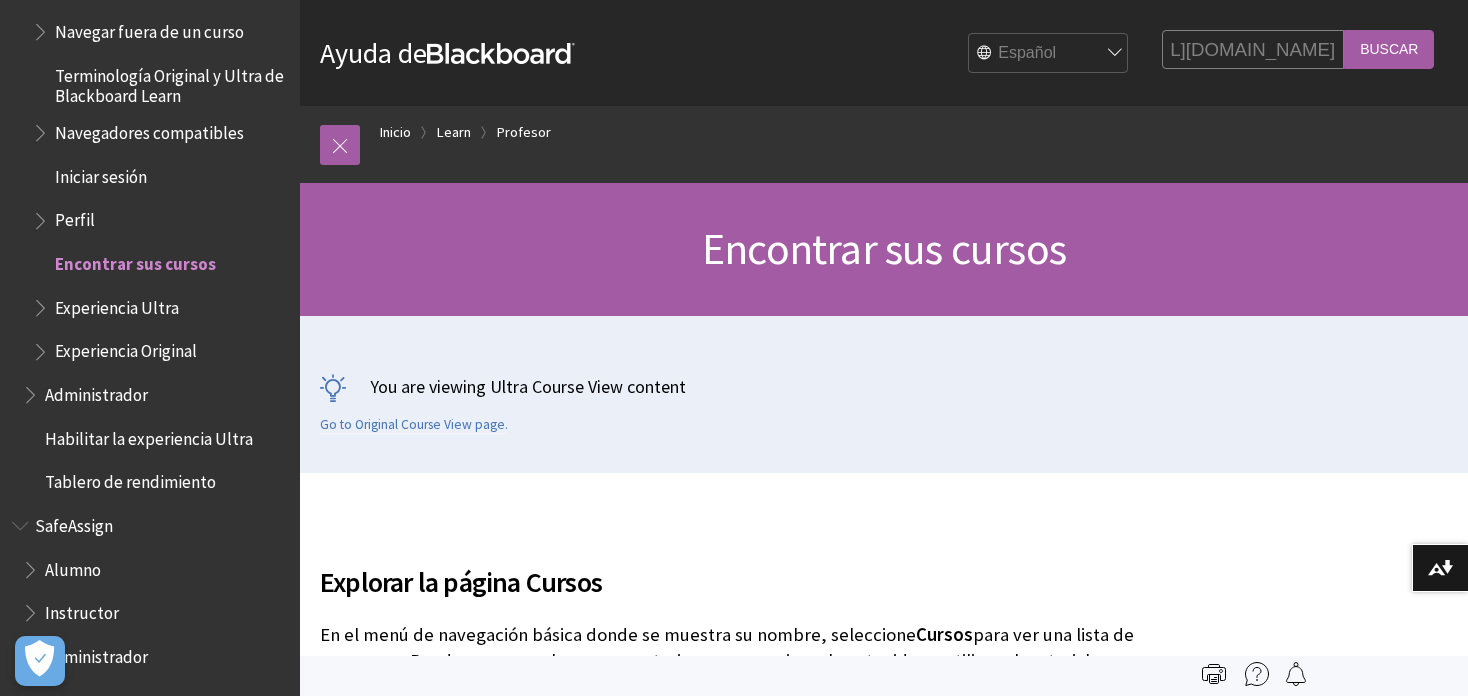 type on "[URL][DOMAIN_NAME]" 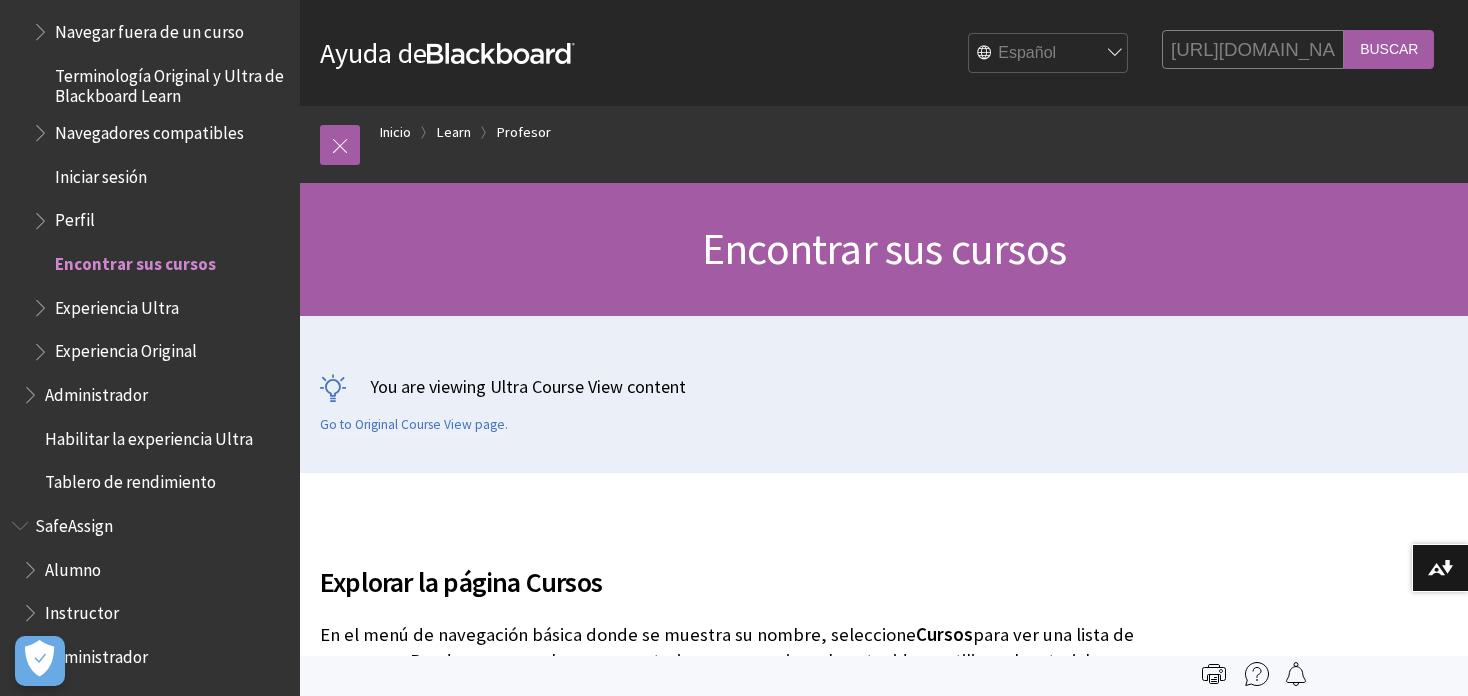 click on "Buscar" at bounding box center [1389, 49] 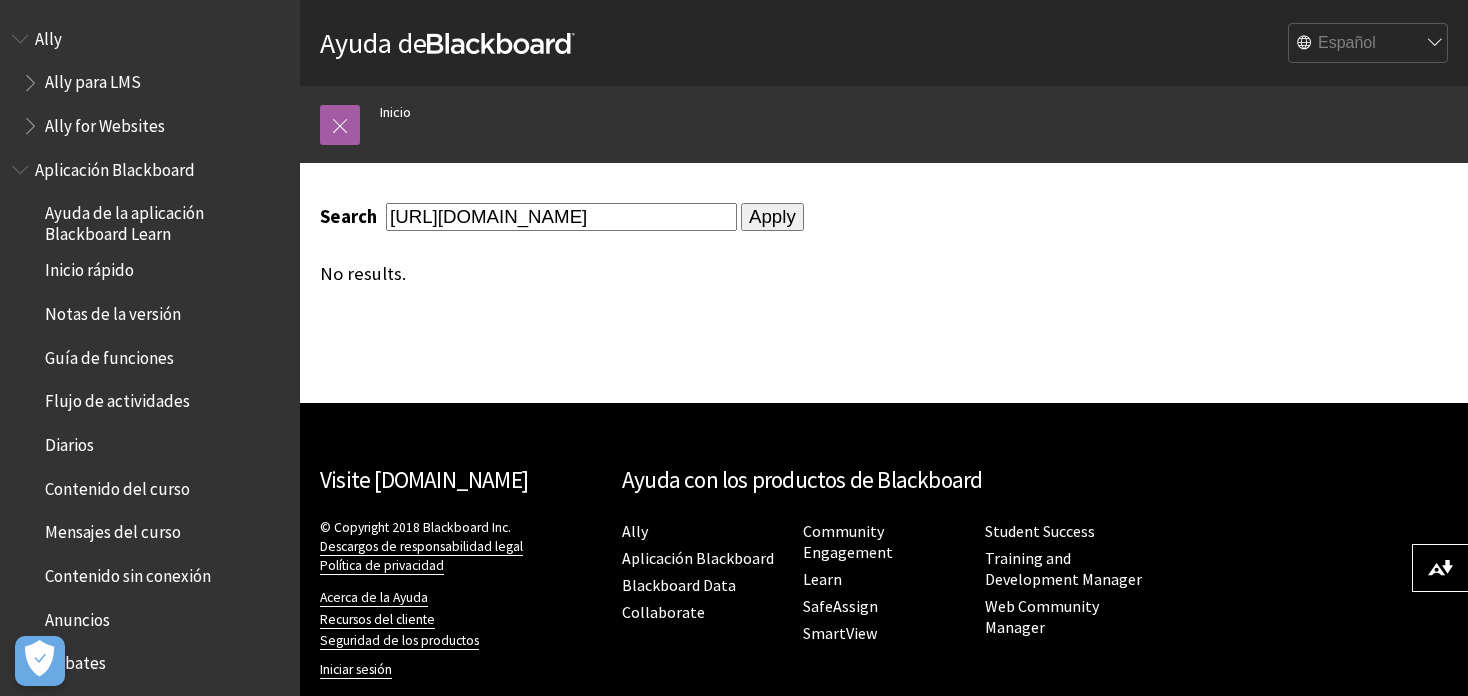 scroll, scrollTop: 0, scrollLeft: 0, axis: both 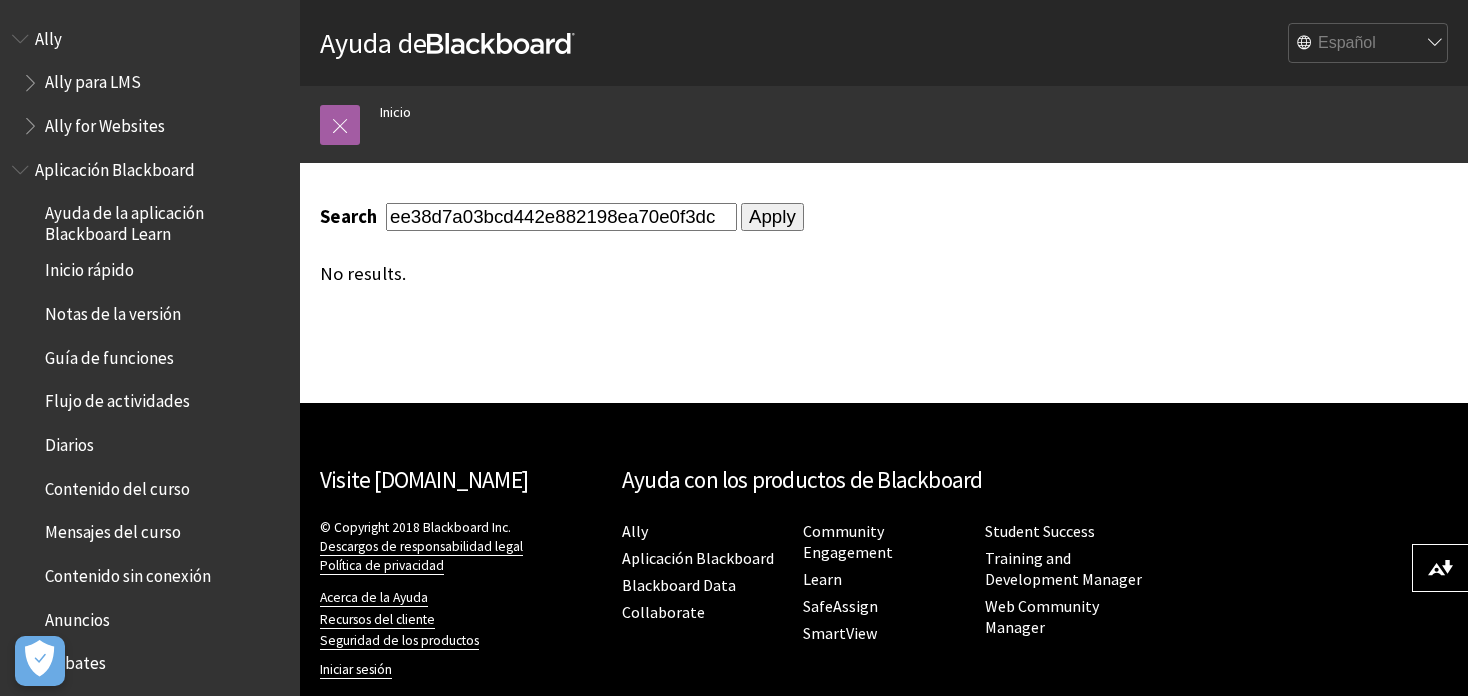 type on "ee38d7a03bcd442e882198ea70e0f3dc" 